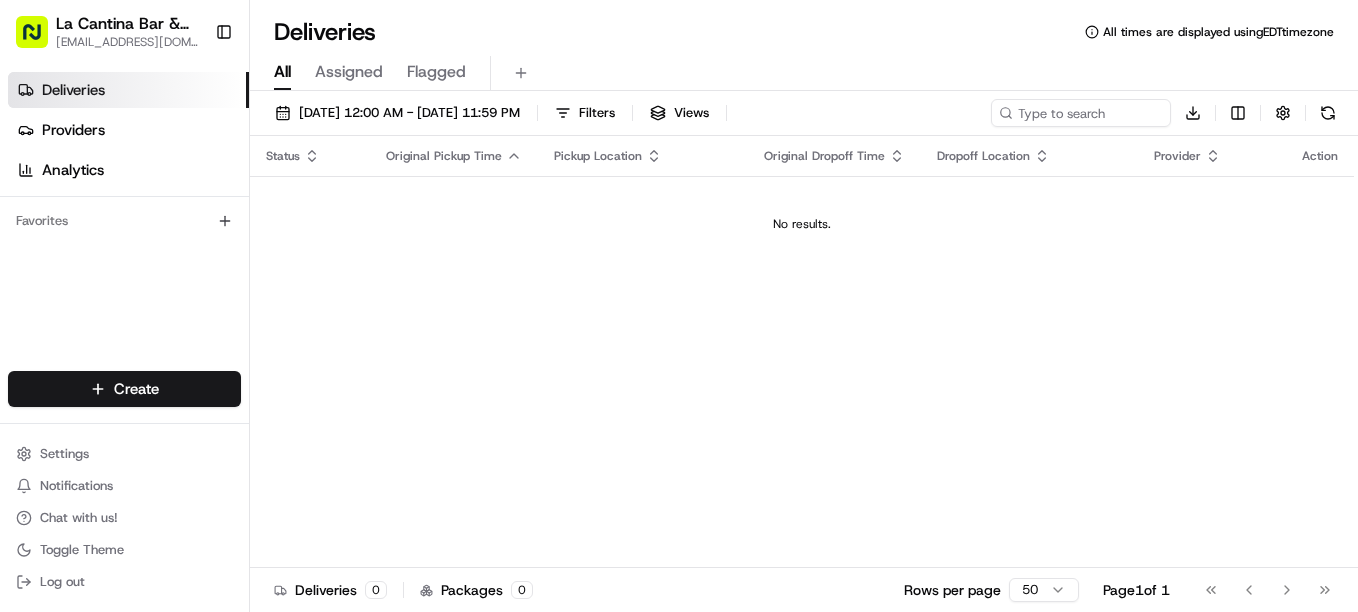 scroll, scrollTop: 0, scrollLeft: 0, axis: both 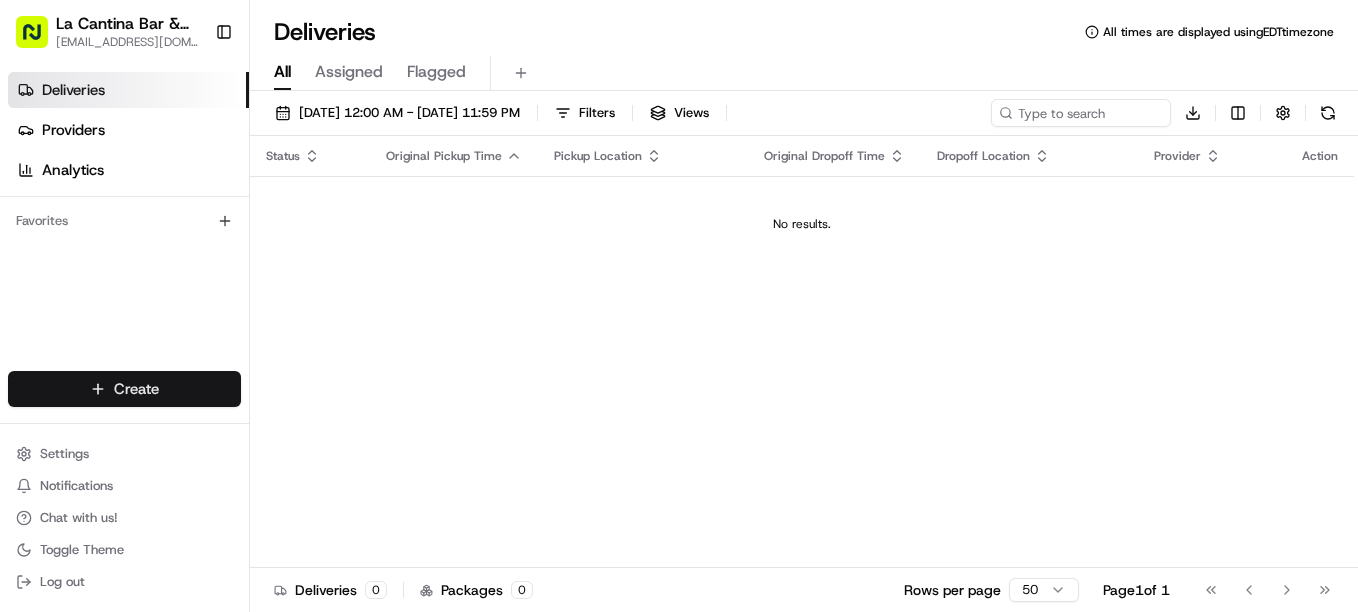 click on "La Cantina Bar & Grill [EMAIL_ADDRESS][DOMAIN_NAME] Toggle Sidebar Deliveries Providers Analytics Favorites Main Menu Members & Organization Organization Users Roles Preferences Customization Tracking Orchestration Automations Dispatch Strategy Locations Pickup Locations Dropoff Locations Billing Billing Refund Requests Integrations Notification Triggers Webhooks API Keys Request Logs Create Settings Notifications Chat with us! Toggle Theme Log out Deliveries All times are displayed using  EDT  timezone All Assigned Flagged [DATE] 12:00 AM - [DATE] 11:59 PM Filters Views Download Status Original Pickup Time Pickup Location Original Dropoff Time Dropoff Location Provider Action No results. Deliveries 0 Packages 0 Rows per page 50 Page  1  of   1 Go to first page Go to previous page Go to next page Go to last page
Create Create" at bounding box center (679, 306) 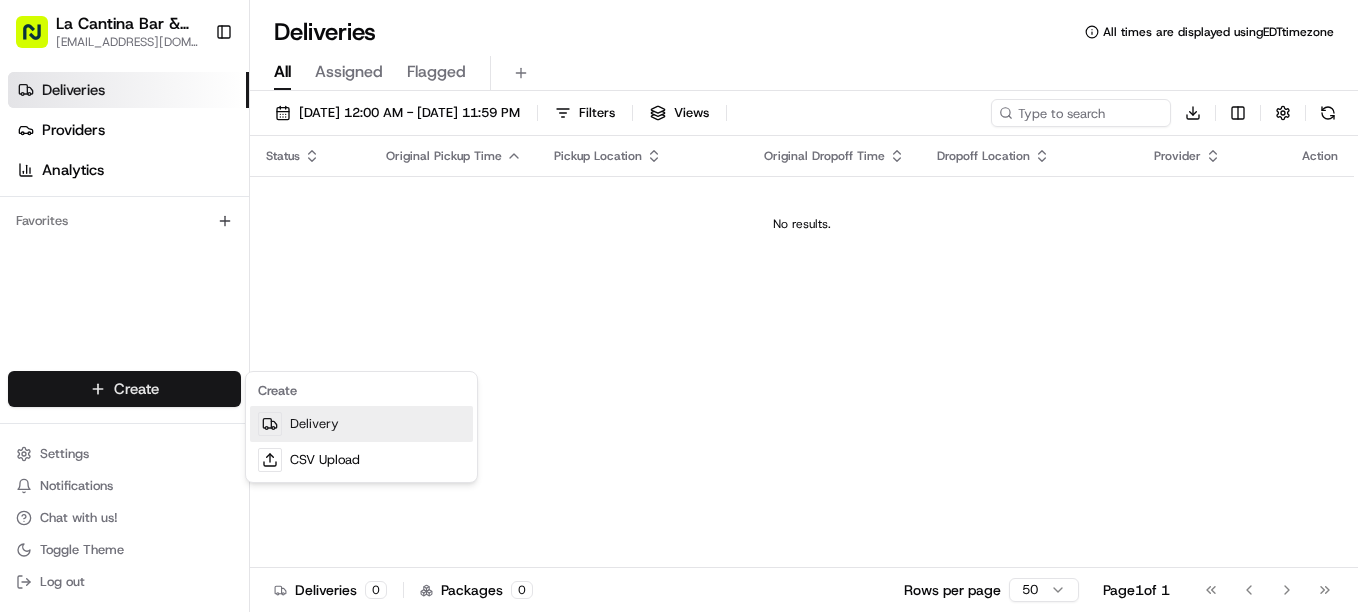 drag, startPoint x: 341, startPoint y: 424, endPoint x: 356, endPoint y: 411, distance: 19.849434 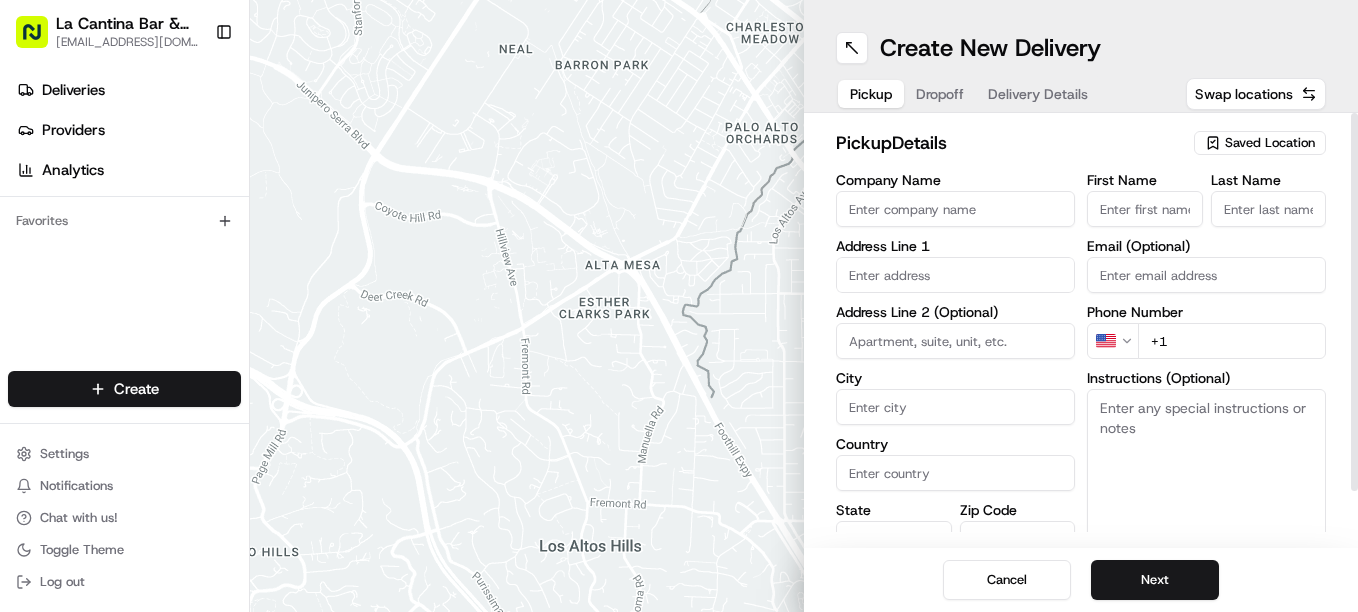 click on "Saved Location" at bounding box center (1270, 143) 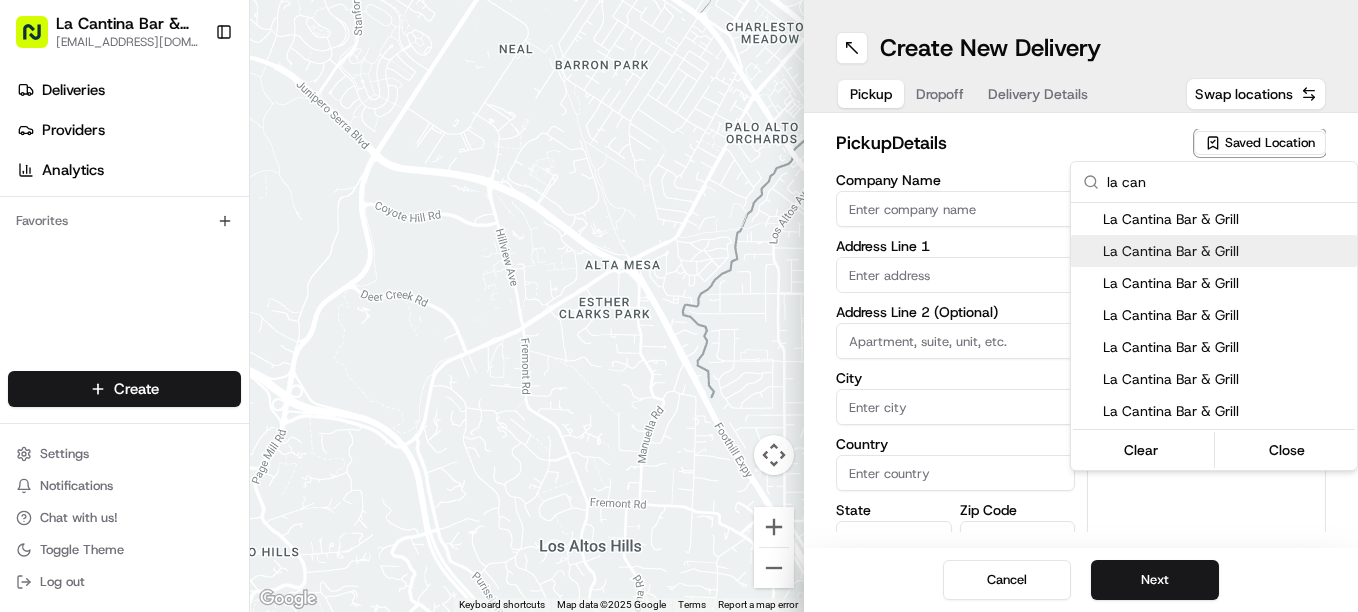 type on "la can" 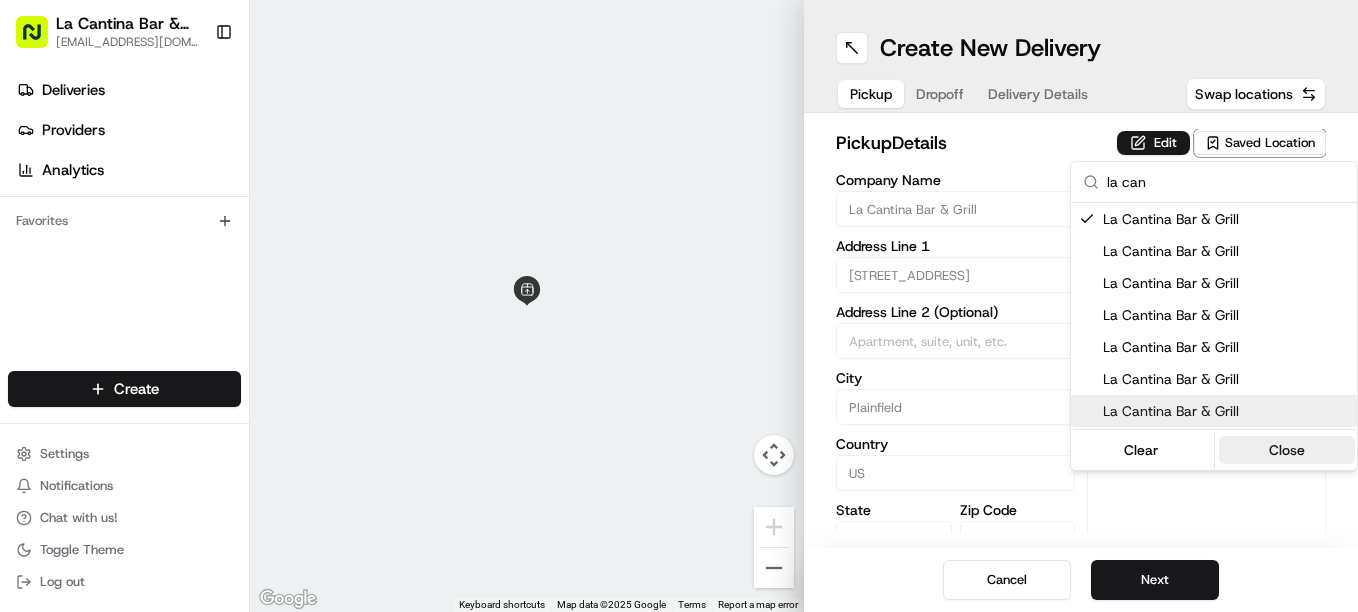 click on "Close" at bounding box center (1287, 450) 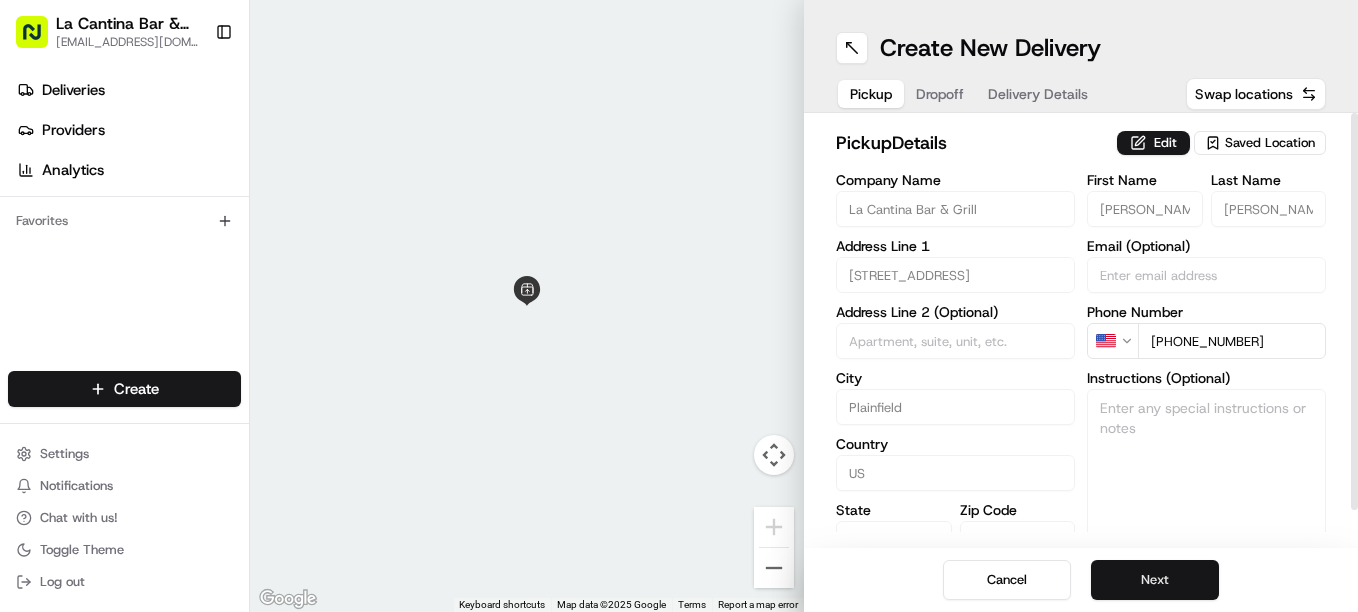 click on "Next" at bounding box center (1155, 580) 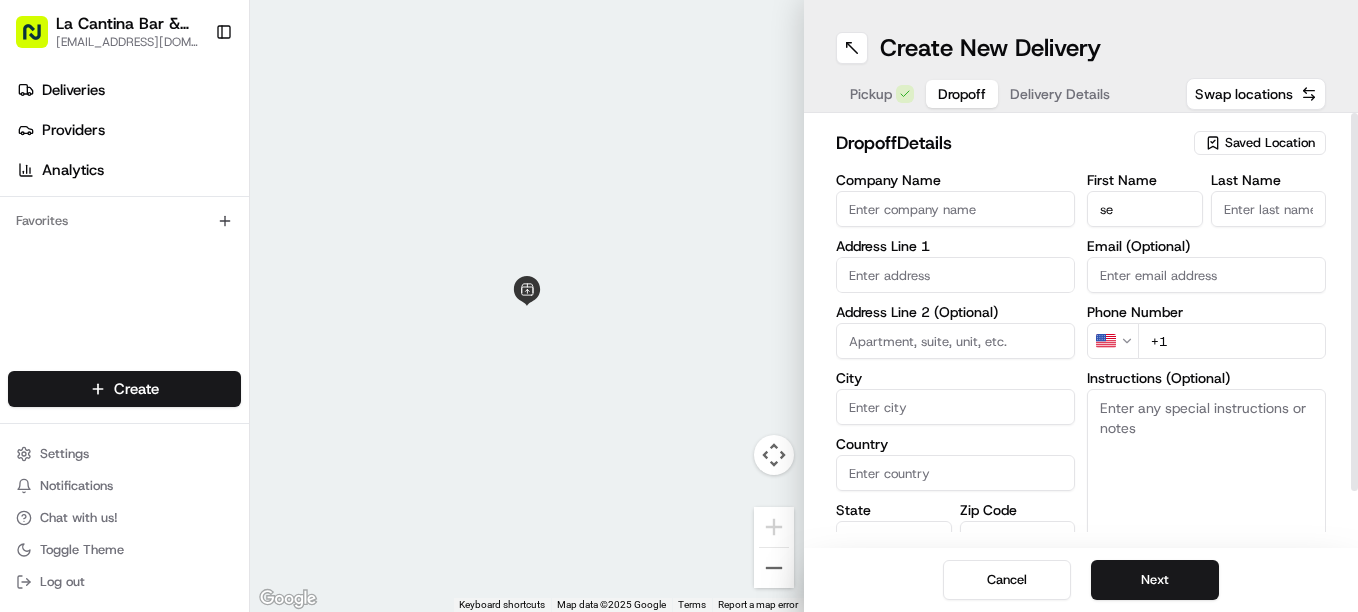type on "s" 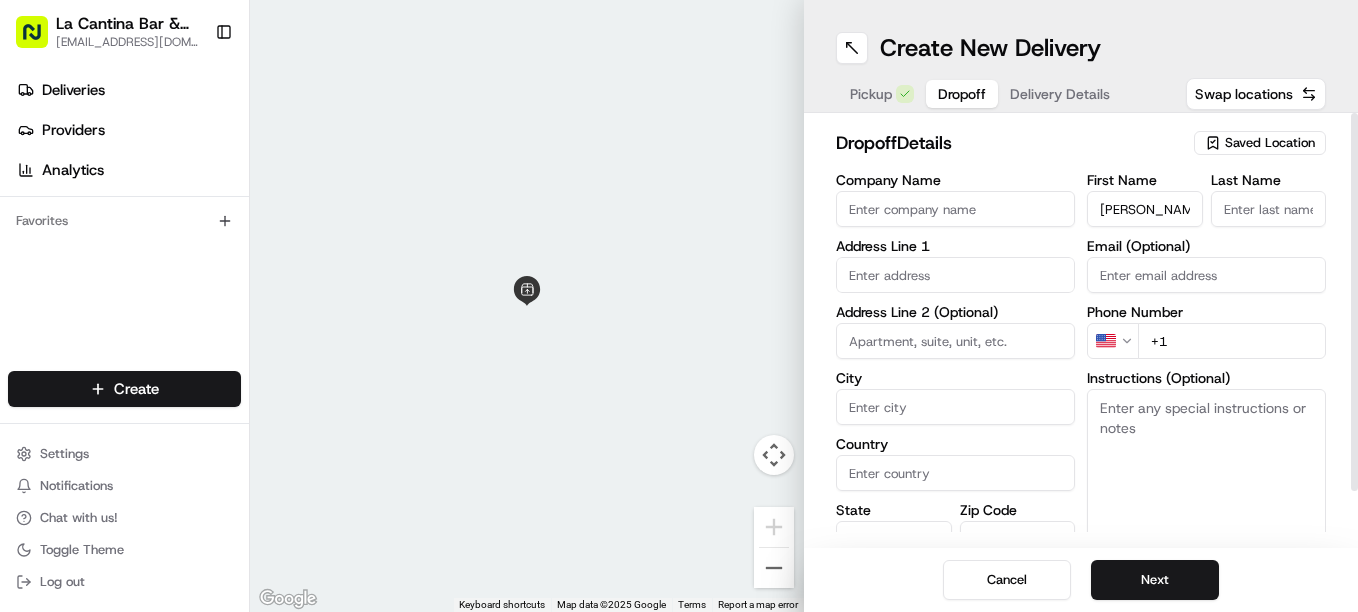 type on "[PERSON_NAME]" 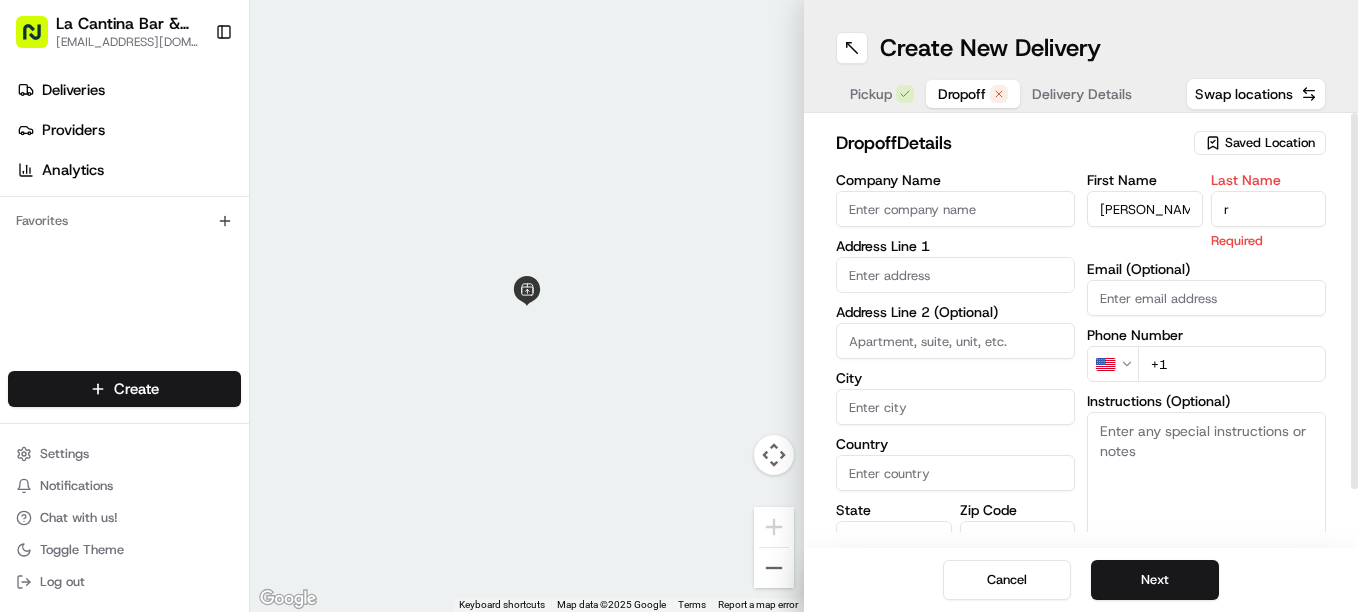 type on "r" 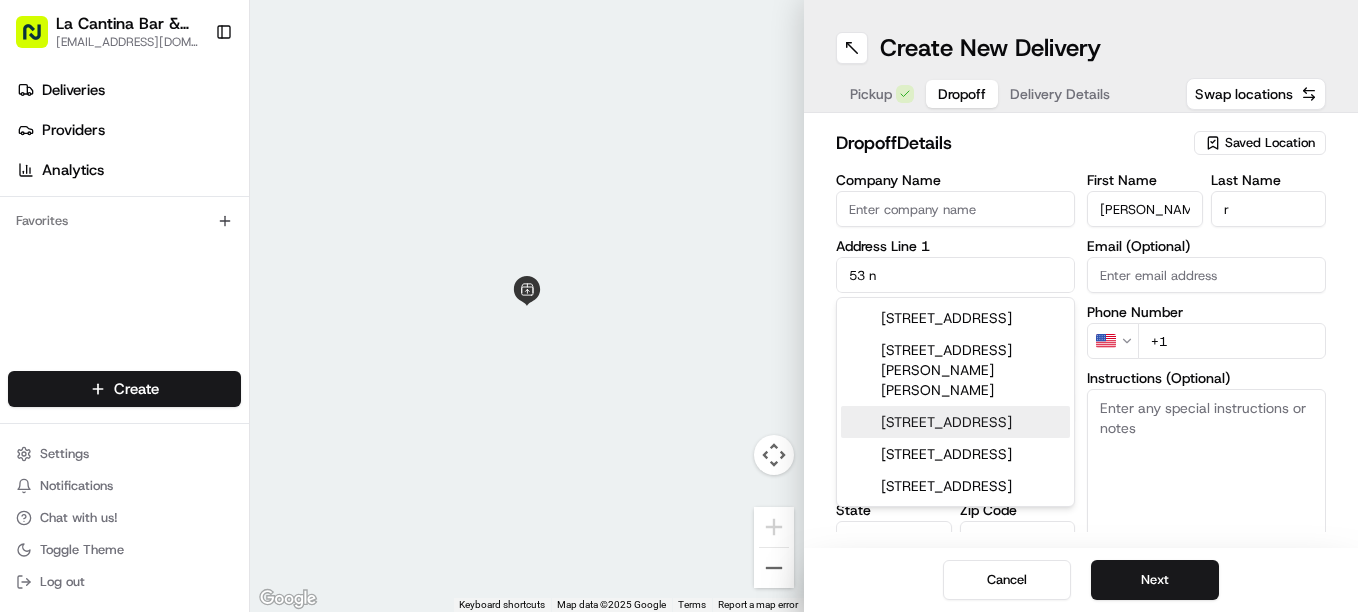 click on "[STREET_ADDRESS]" at bounding box center [955, 422] 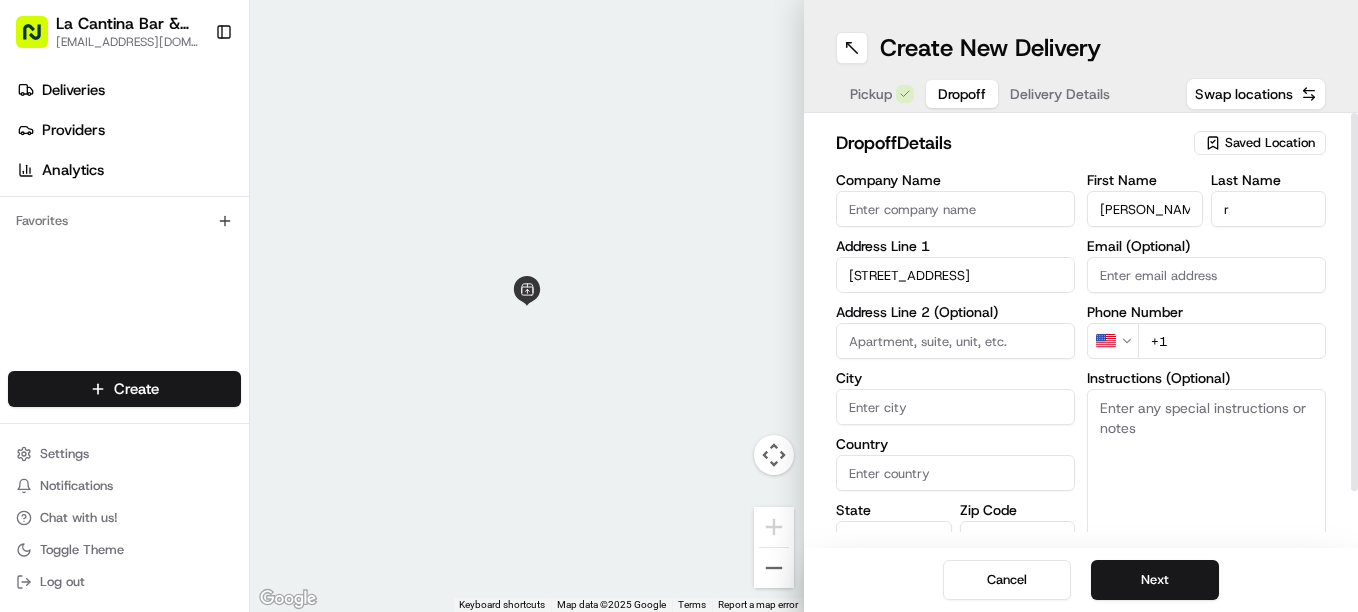 type on "[STREET_ADDRESS]" 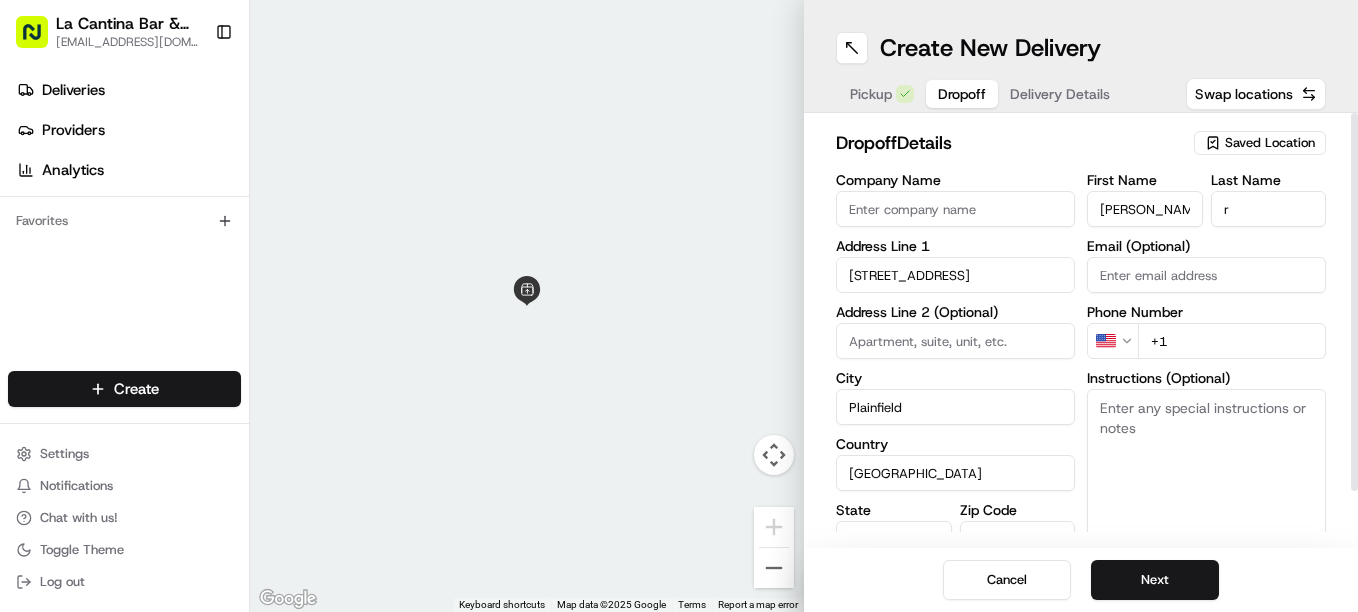 type on "[STREET_ADDRESS]" 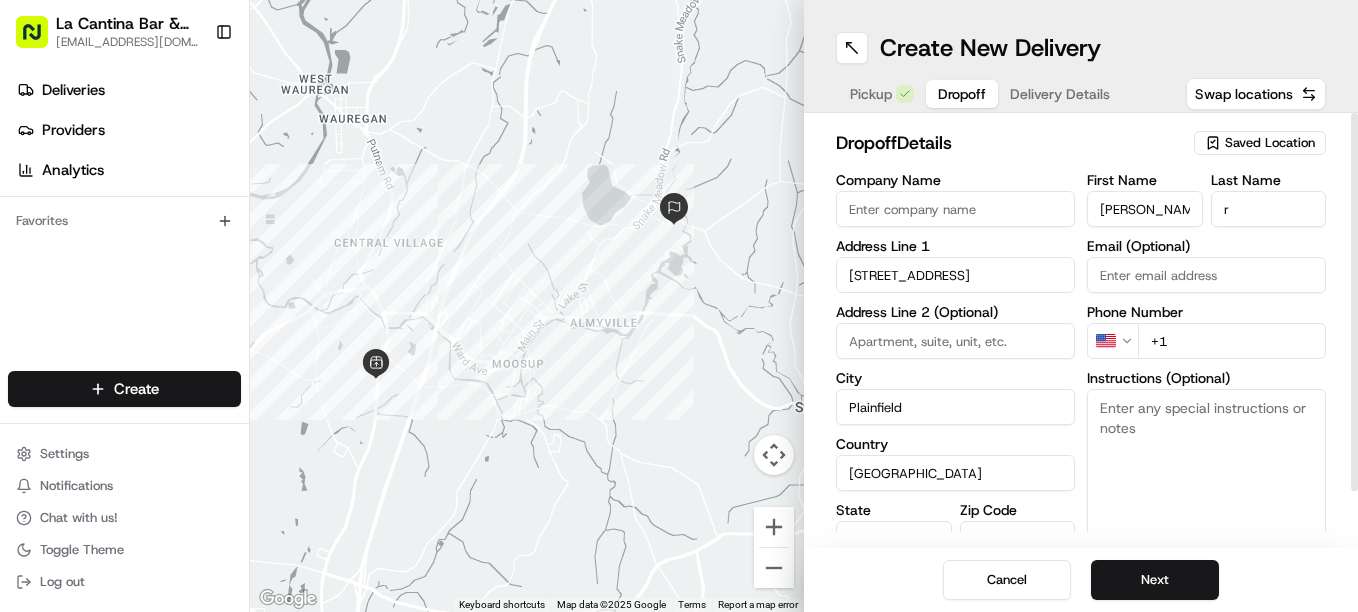 click on "+1" at bounding box center (1232, 341) 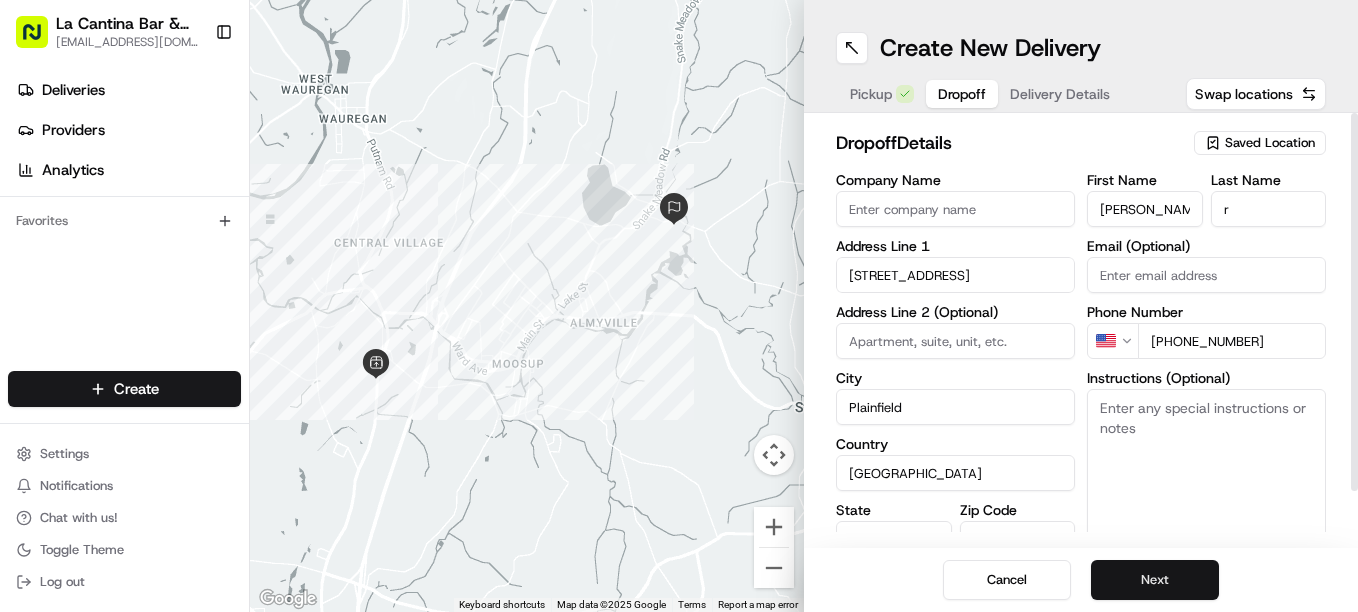 type on "[PHONE_NUMBER]" 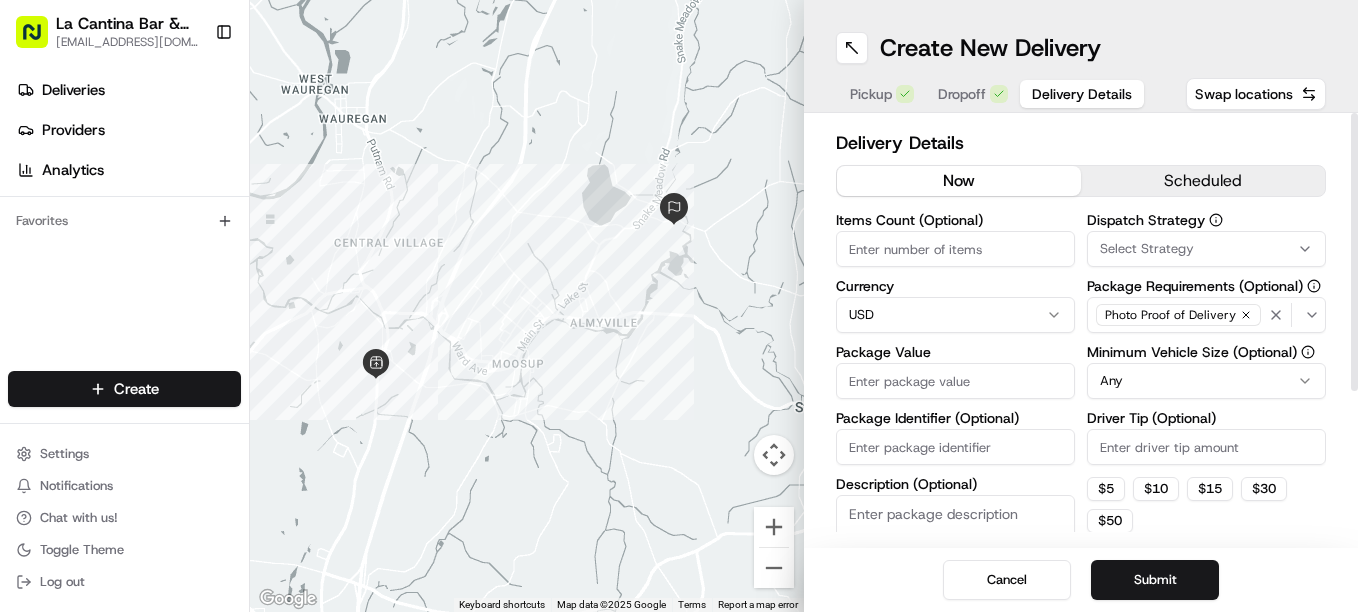 click on "Driver Tip (Optional)" at bounding box center (1206, 447) 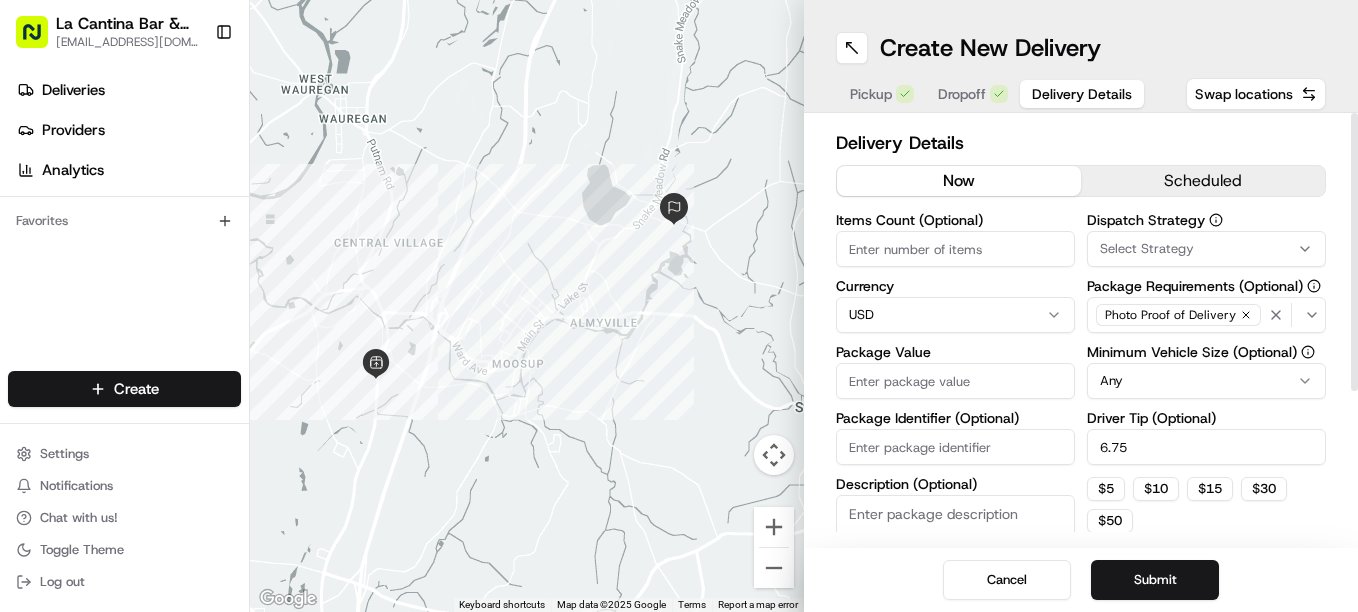 type on "6.75" 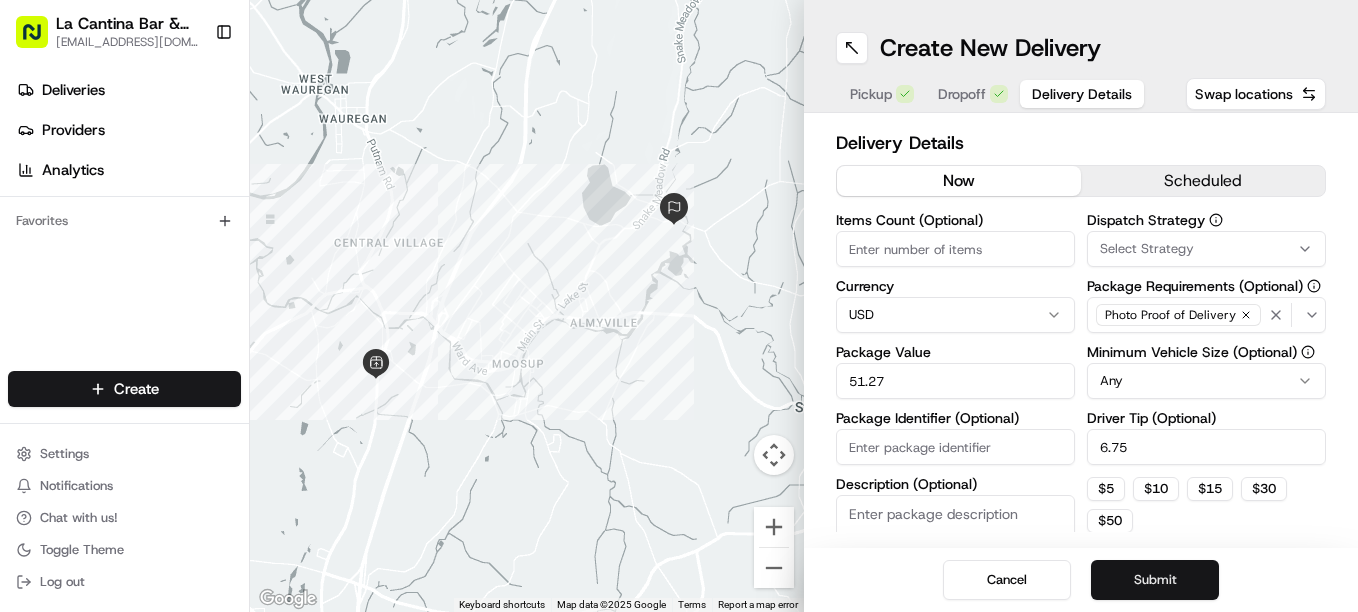 type on "51.27" 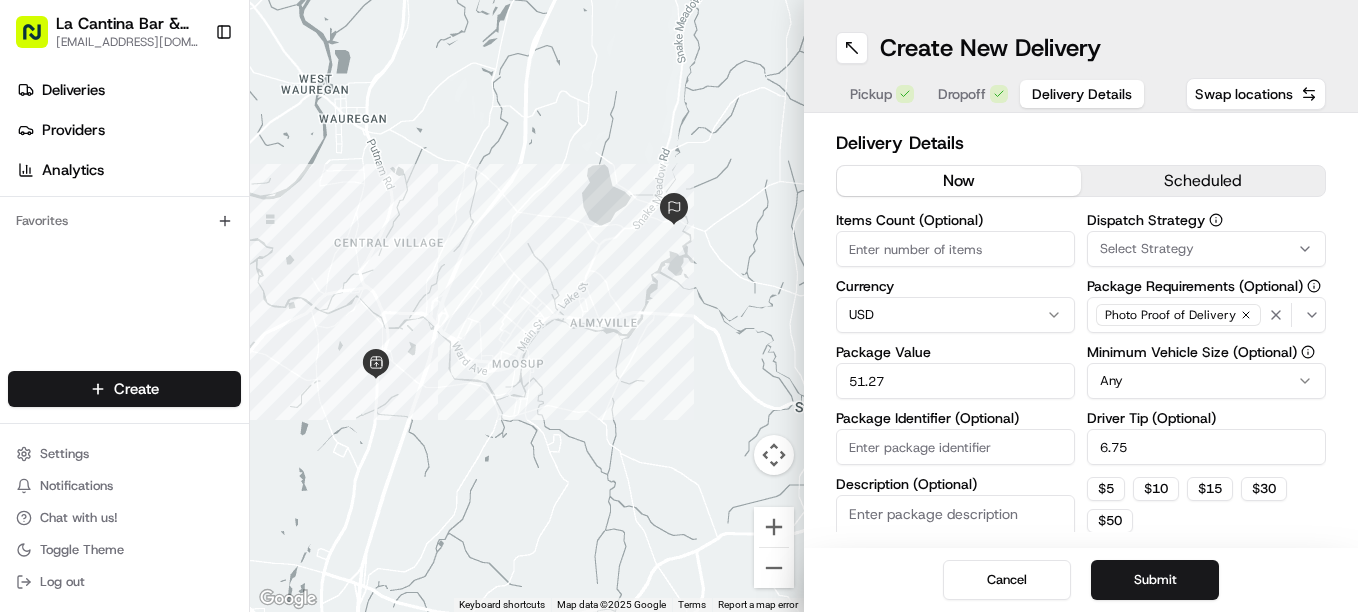 drag, startPoint x: 1143, startPoint y: 578, endPoint x: 1132, endPoint y: 588, distance: 14.866069 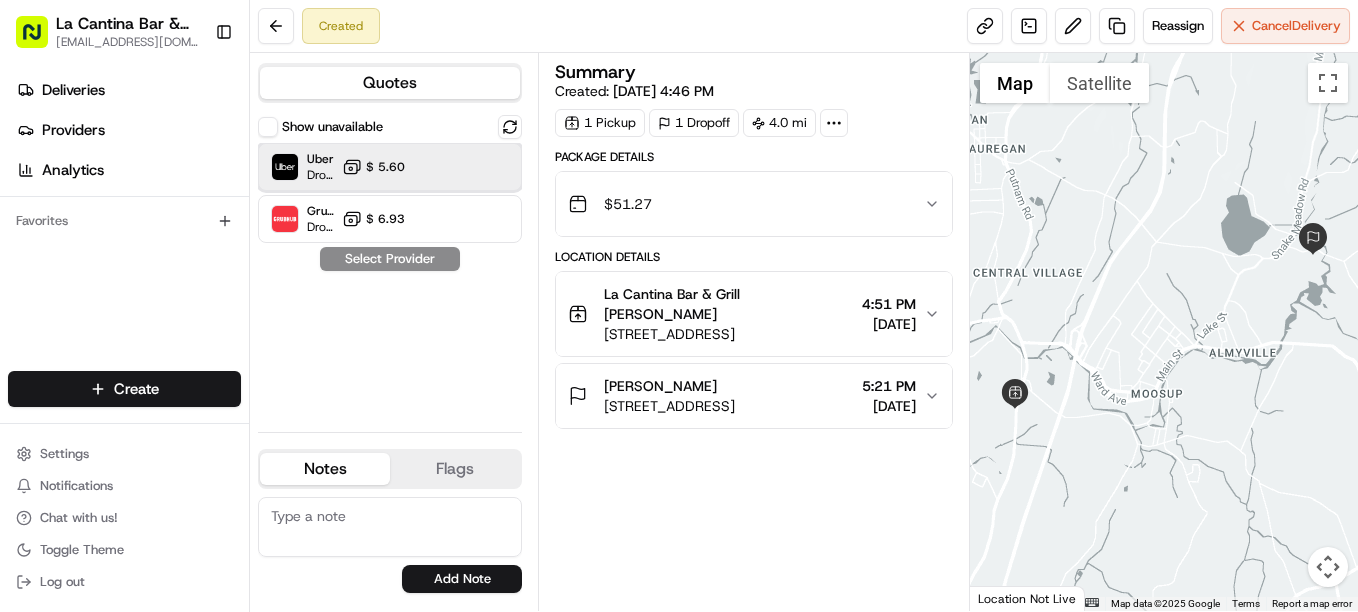 click on "Uber Dropoff ETA   29 minutes $   5.60" at bounding box center (390, 167) 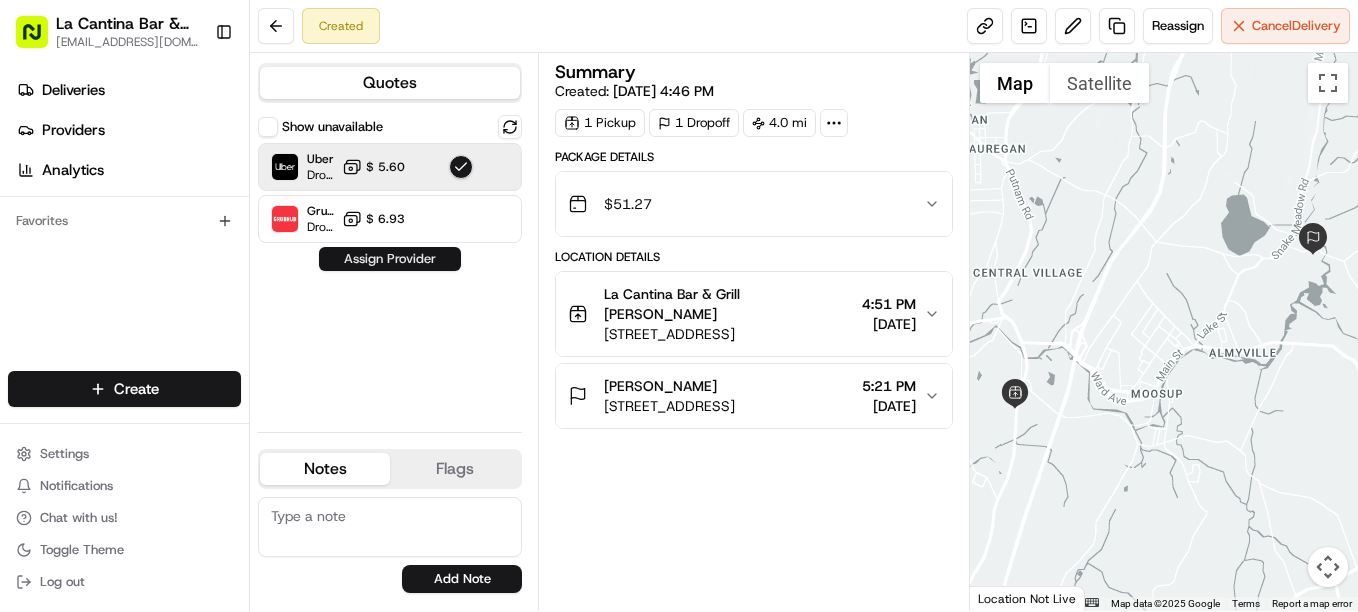 click on "Assign Provider" at bounding box center (390, 259) 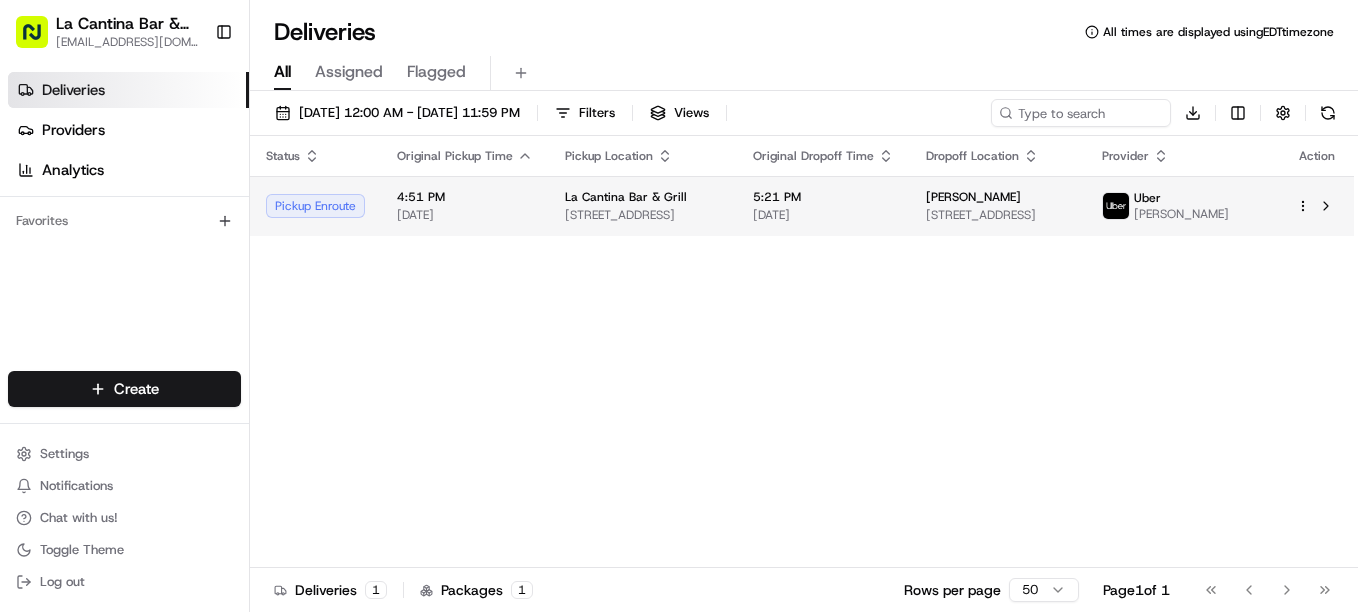click at bounding box center [1116, 206] 